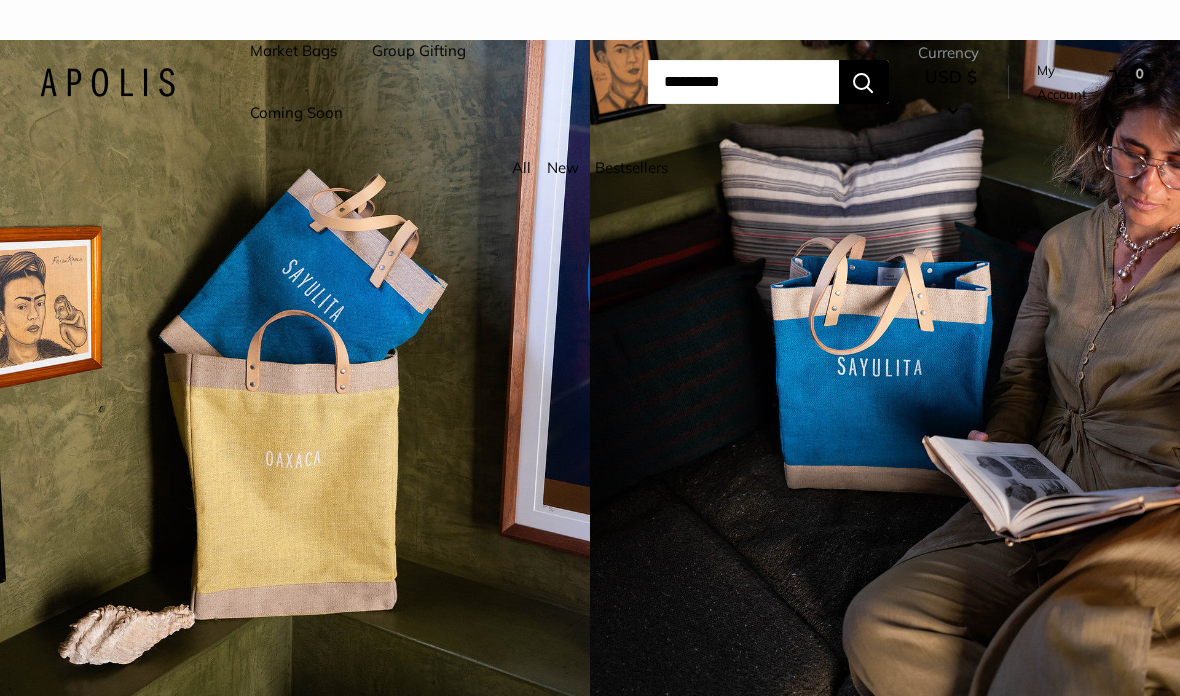 scroll, scrollTop: 0, scrollLeft: 0, axis: both 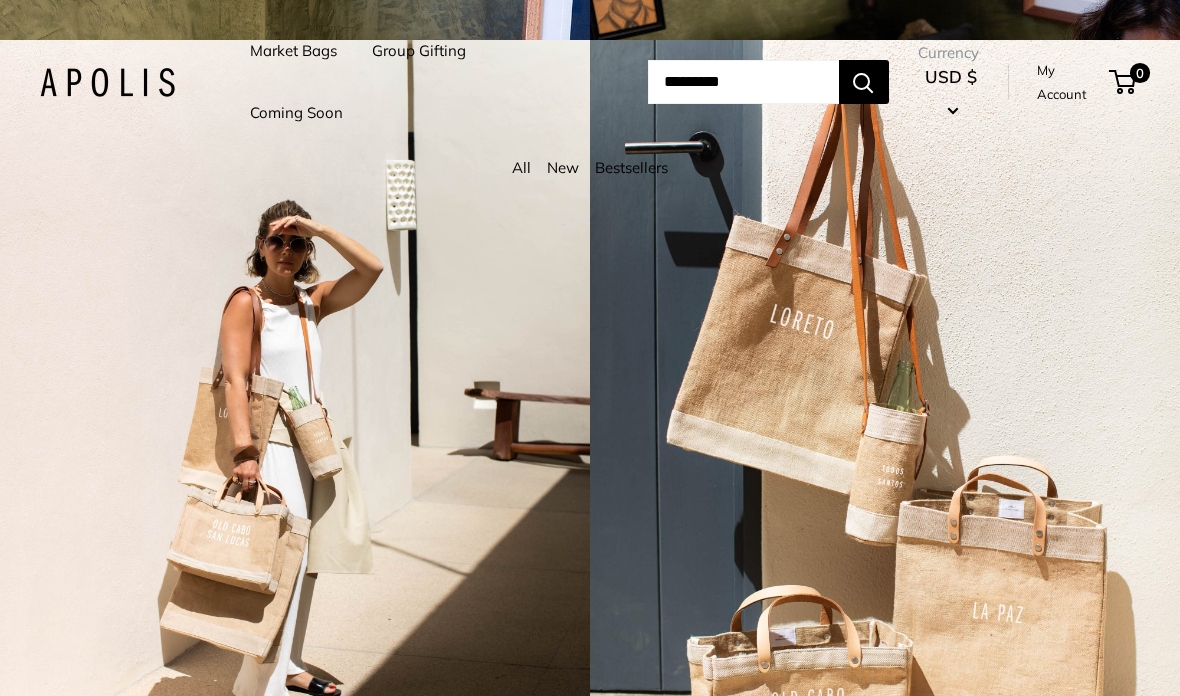 click on "Market Bags" at bounding box center [293, 51] 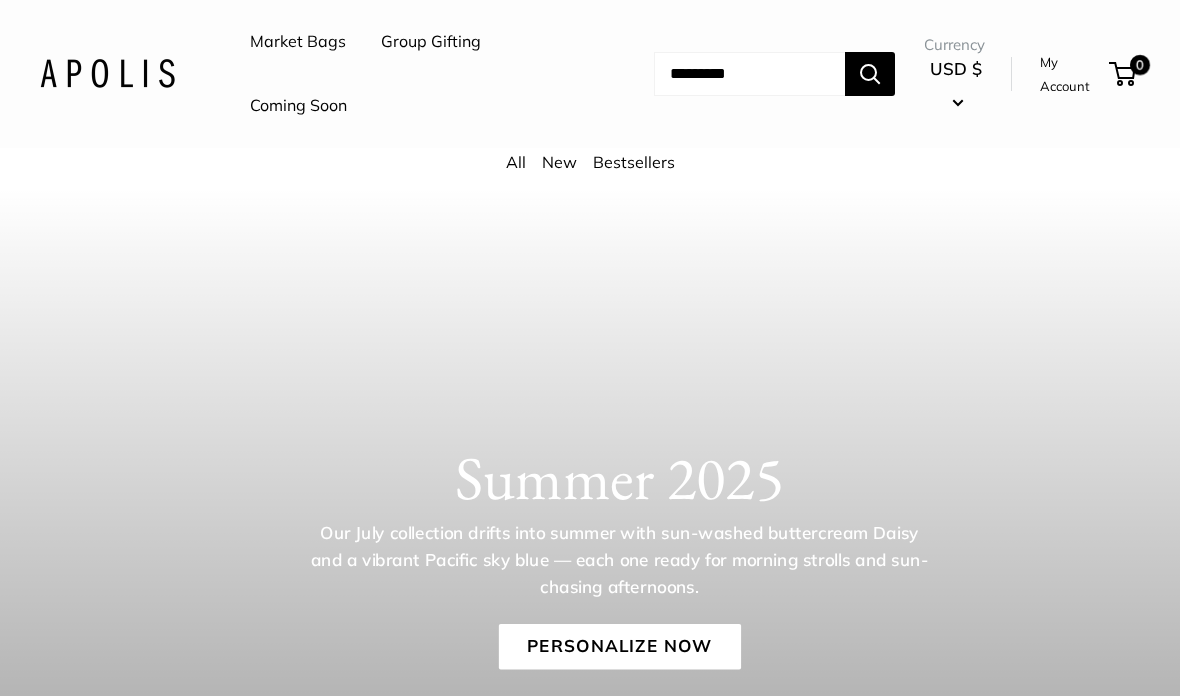 scroll, scrollTop: 0, scrollLeft: 0, axis: both 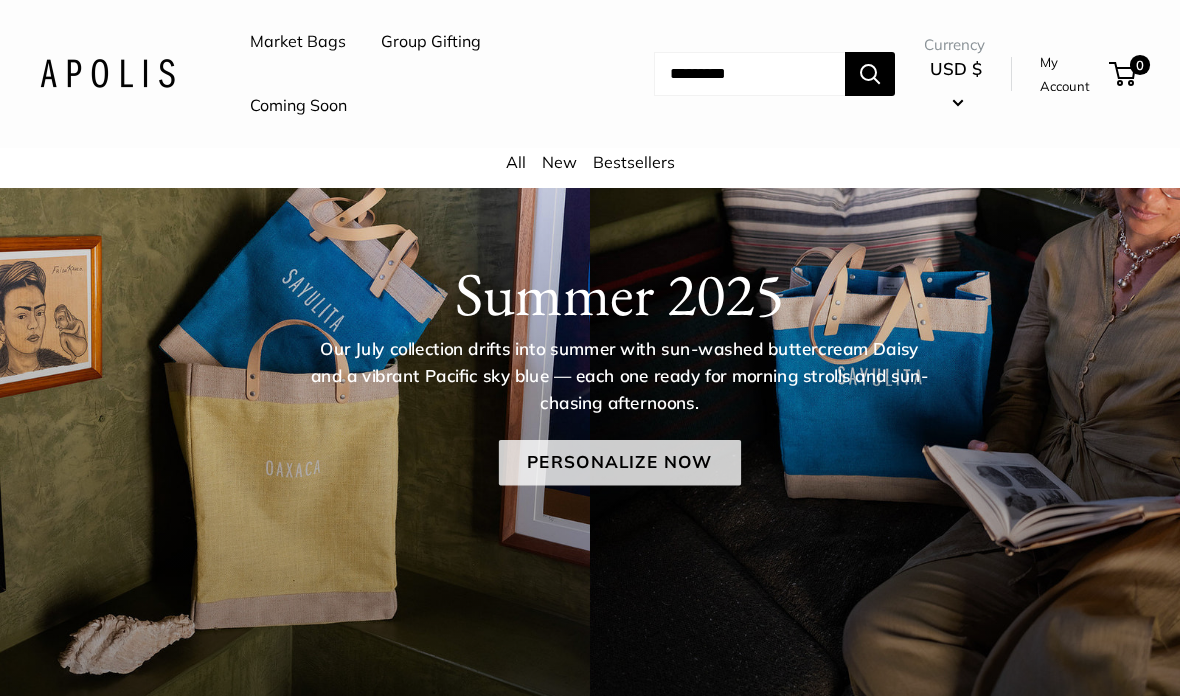 click on "Personalize Now" at bounding box center (619, 464) 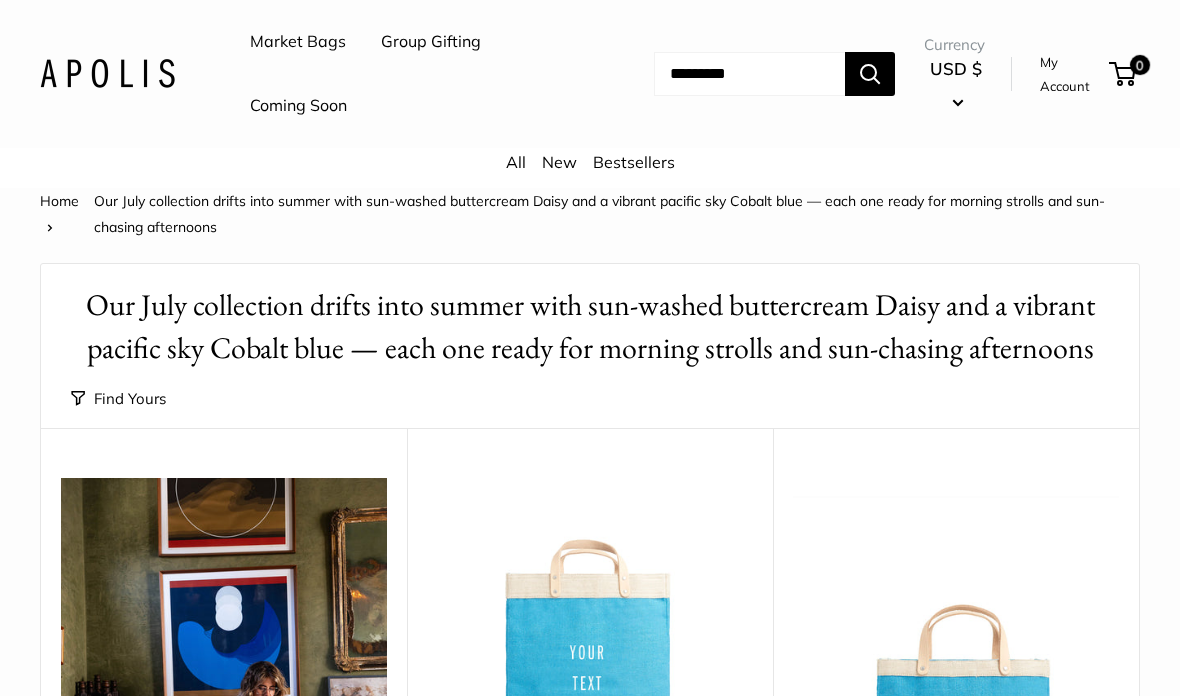 scroll, scrollTop: 0, scrollLeft: 0, axis: both 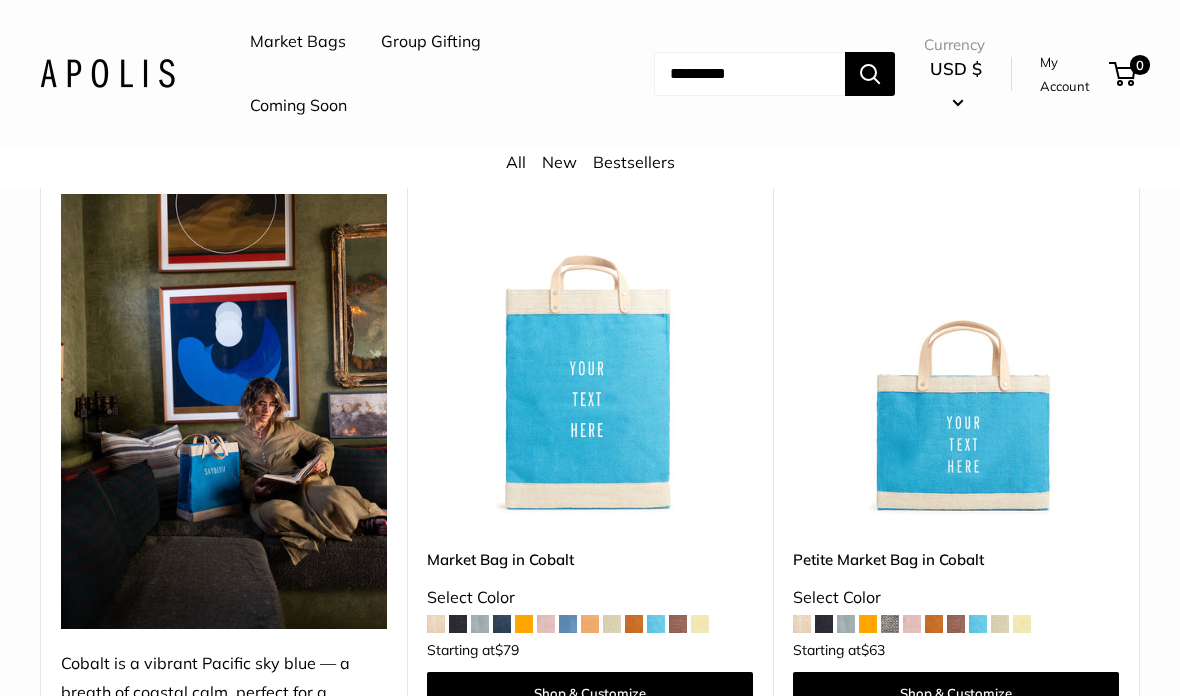 click at bounding box center [590, 357] 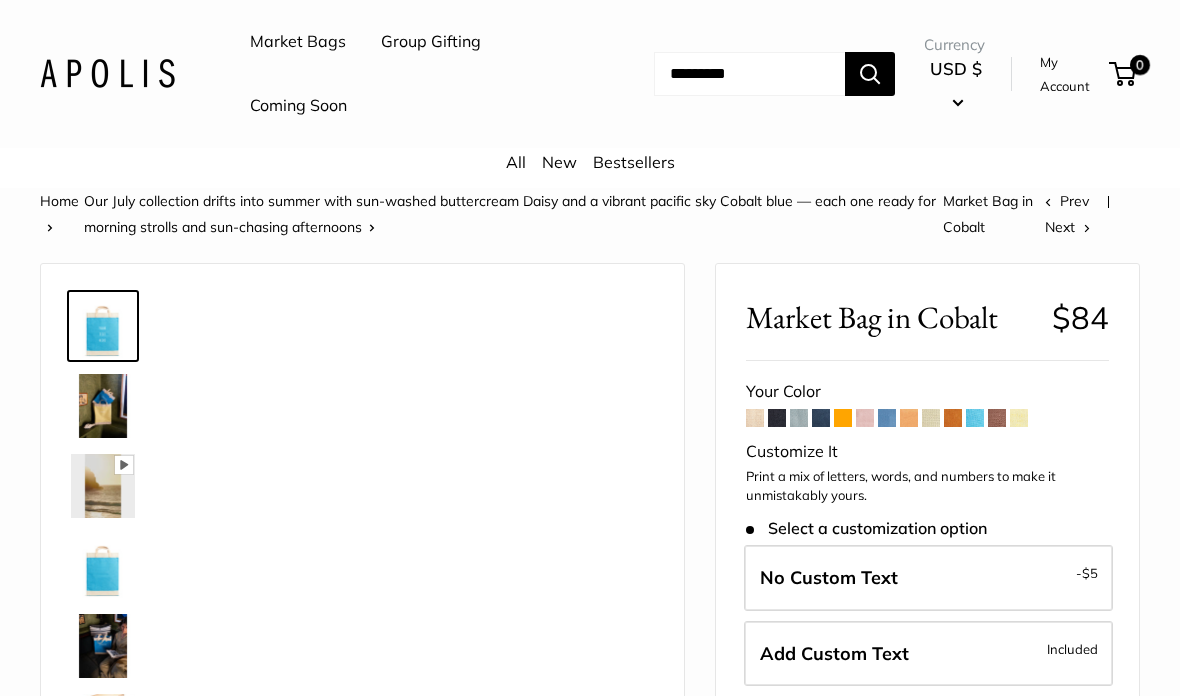 scroll, scrollTop: 0, scrollLeft: 0, axis: both 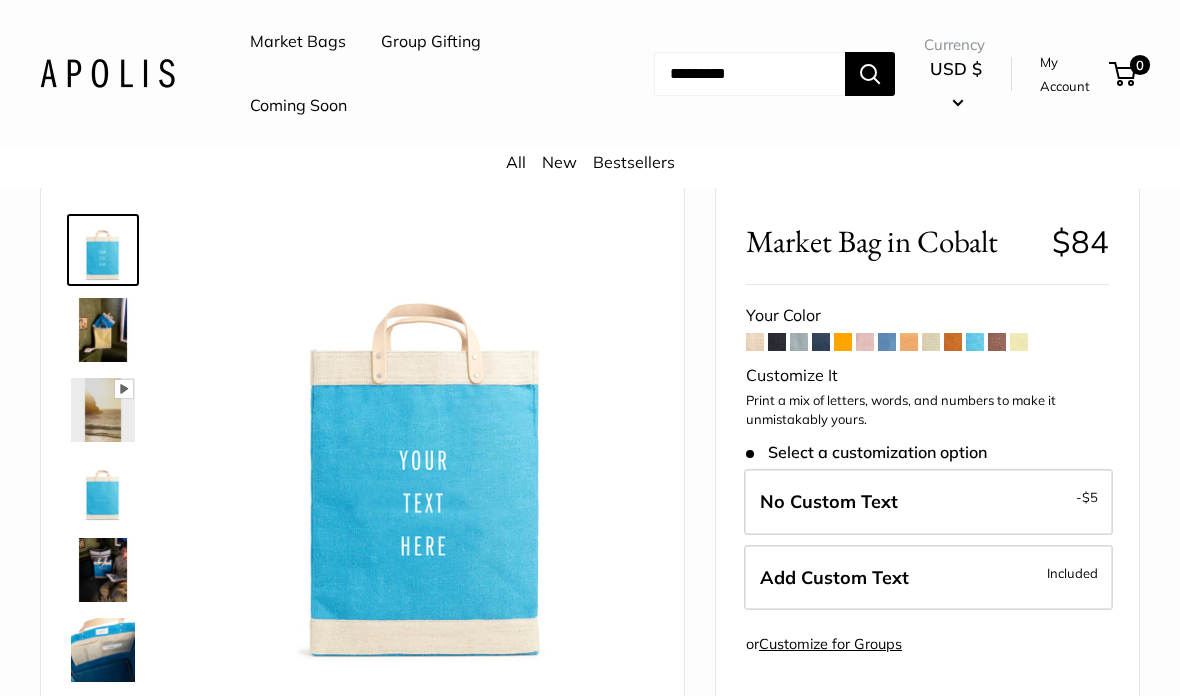 click at bounding box center (103, 331) 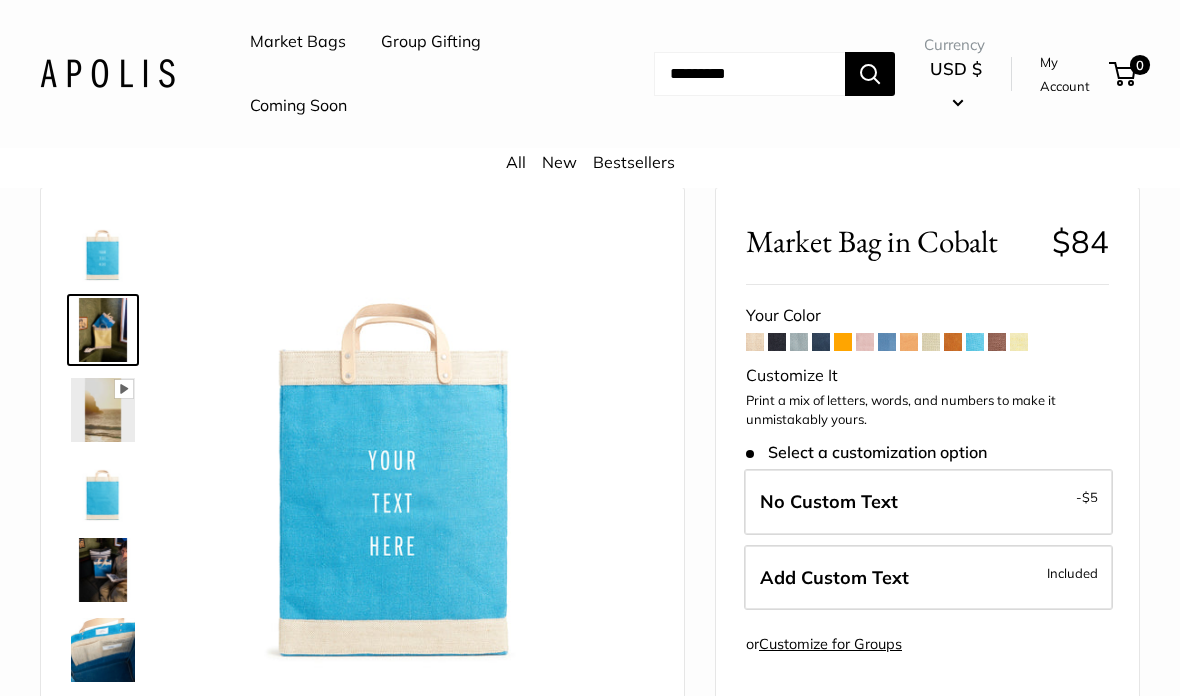 scroll, scrollTop: 76, scrollLeft: 0, axis: vertical 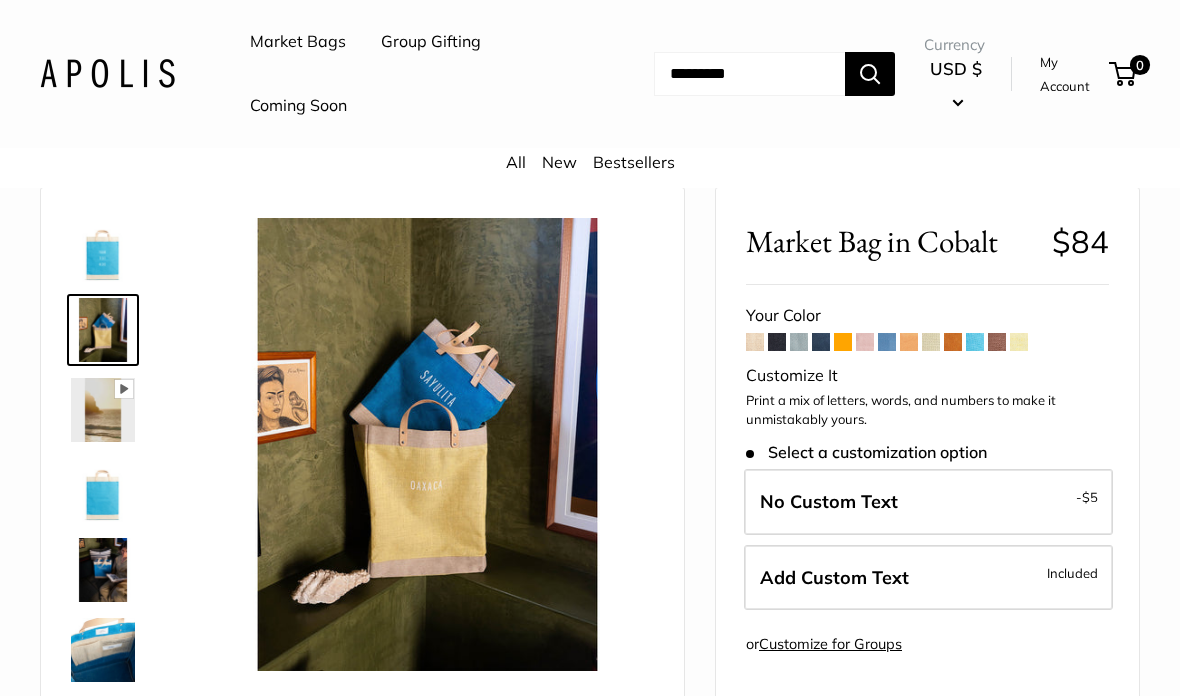 click at bounding box center (103, 410) 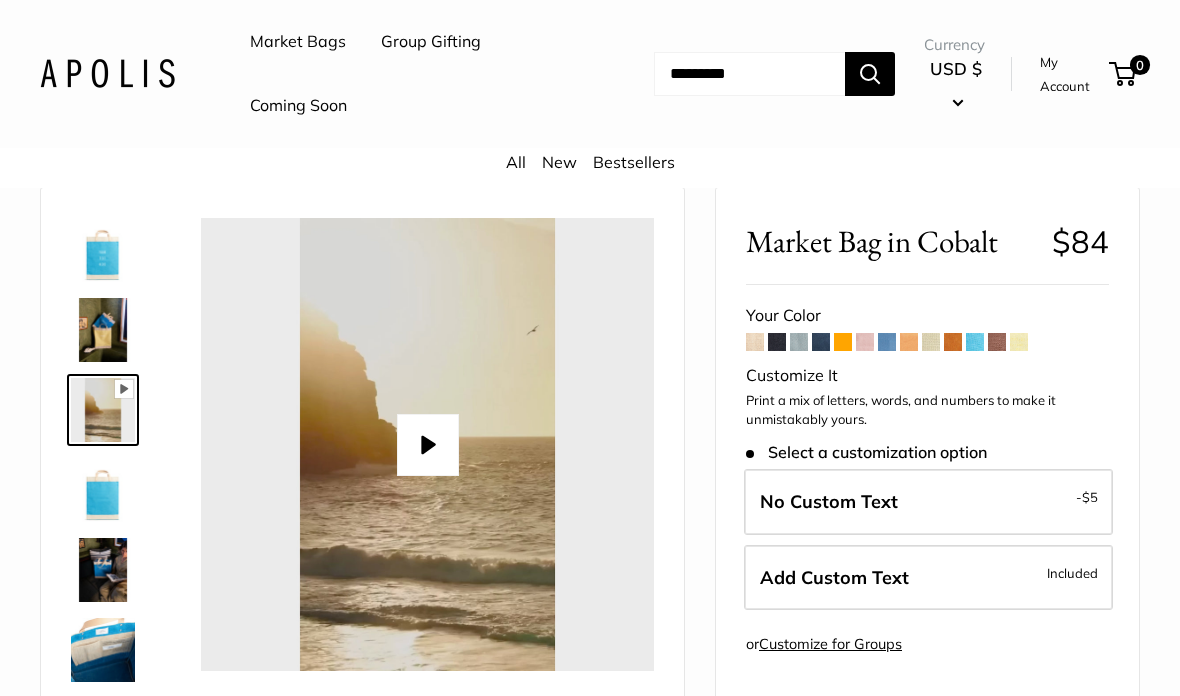 click on "Your Color" at bounding box center [927, 460] 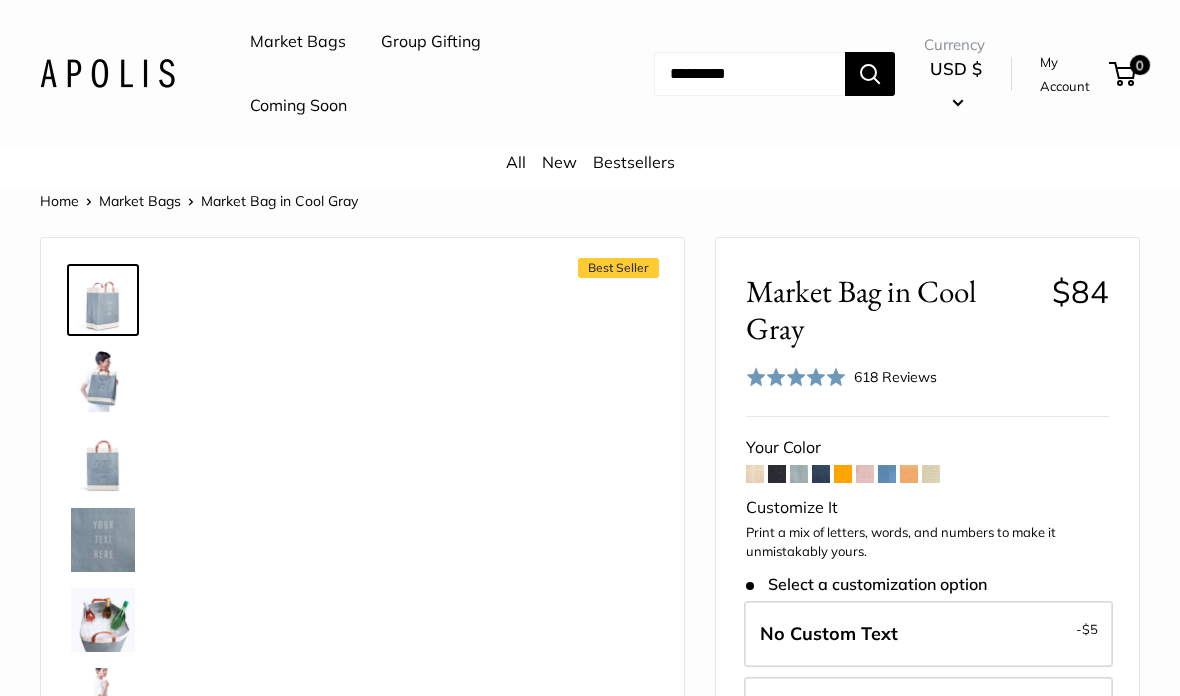 scroll, scrollTop: 0, scrollLeft: 0, axis: both 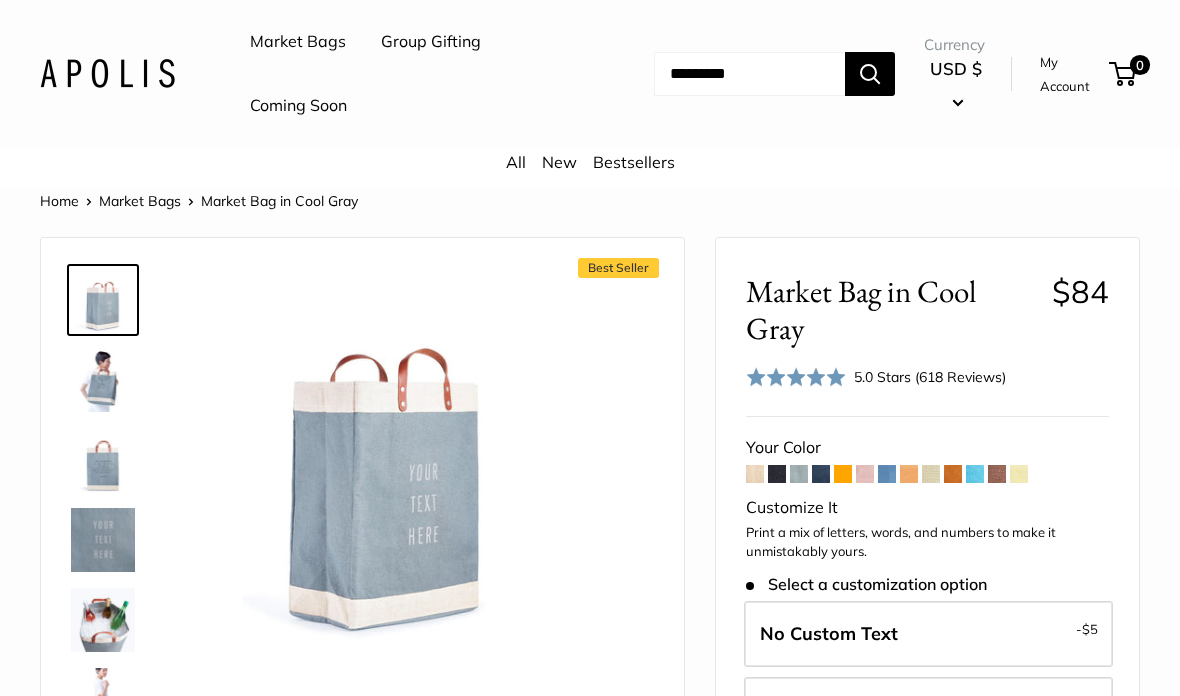 click at bounding box center [931, 474] 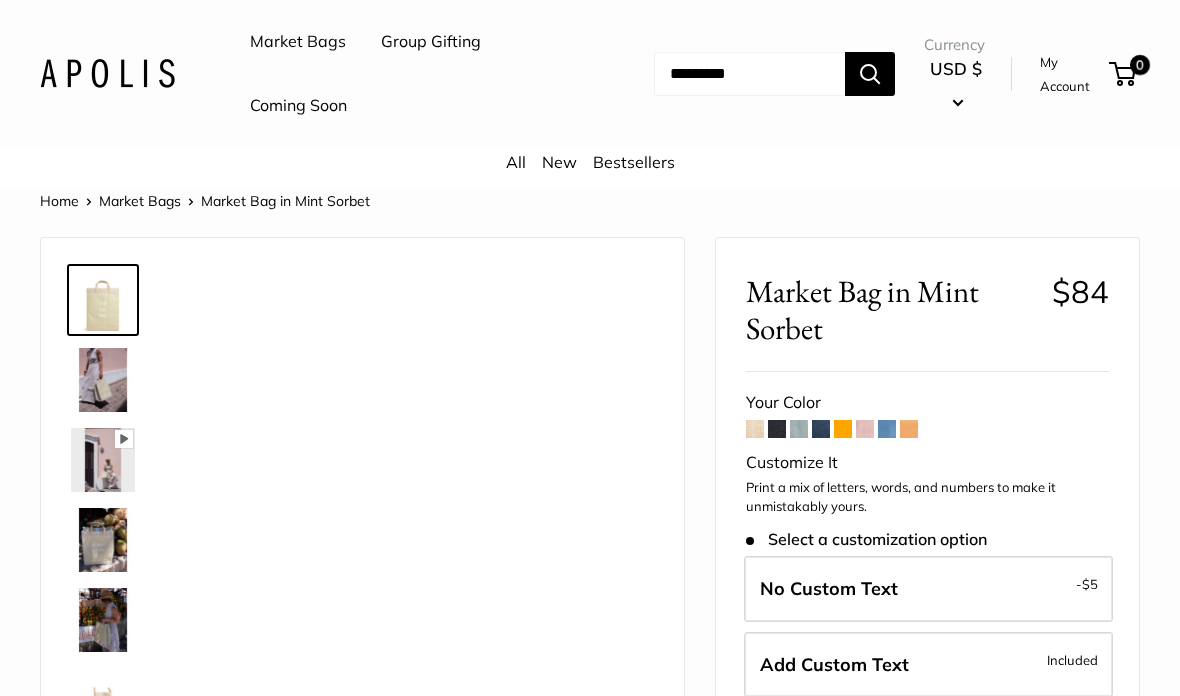 scroll, scrollTop: 0, scrollLeft: 0, axis: both 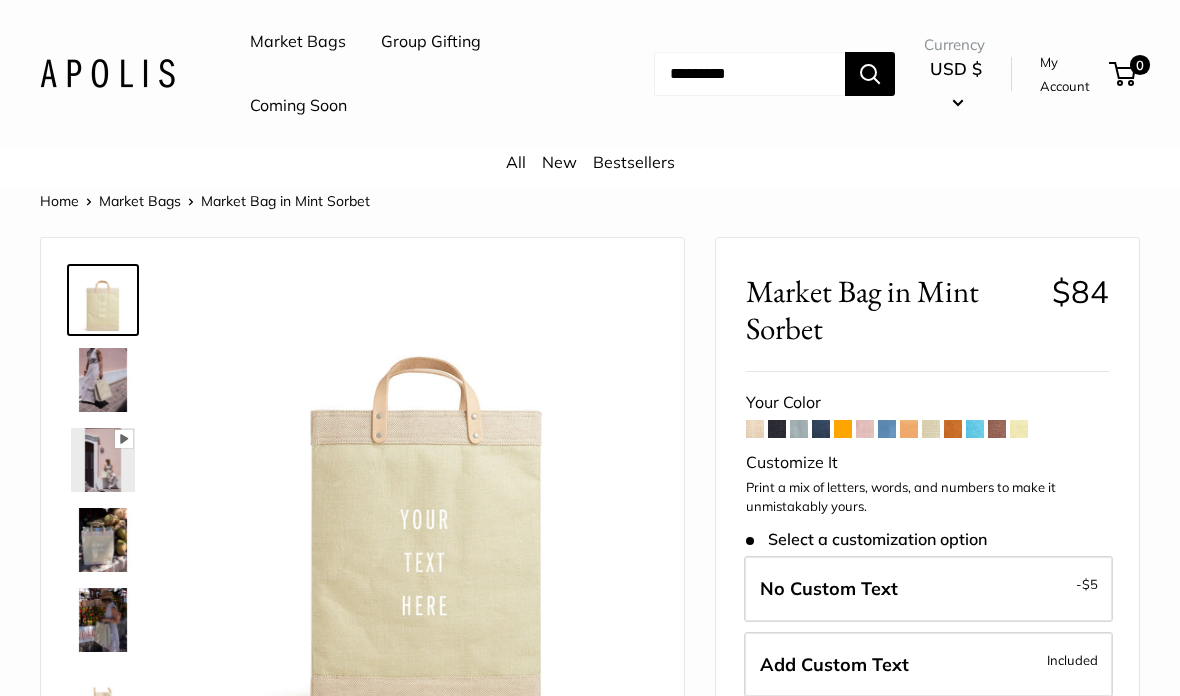 click at bounding box center (997, 429) 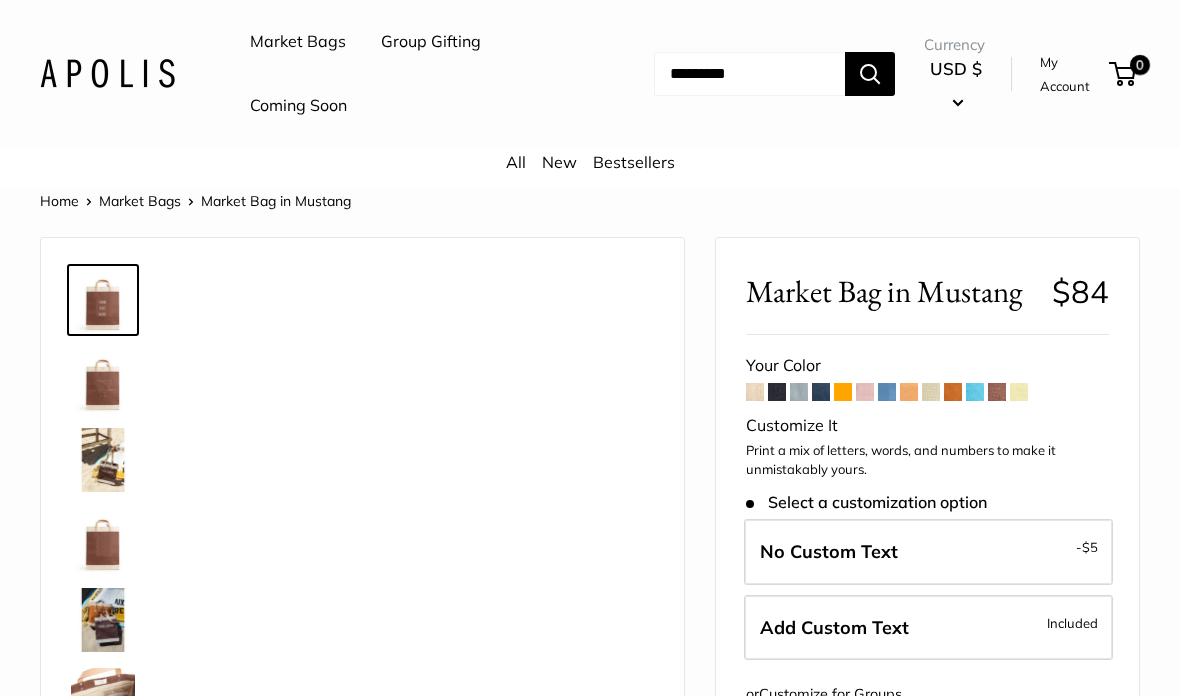 scroll, scrollTop: 0, scrollLeft: 0, axis: both 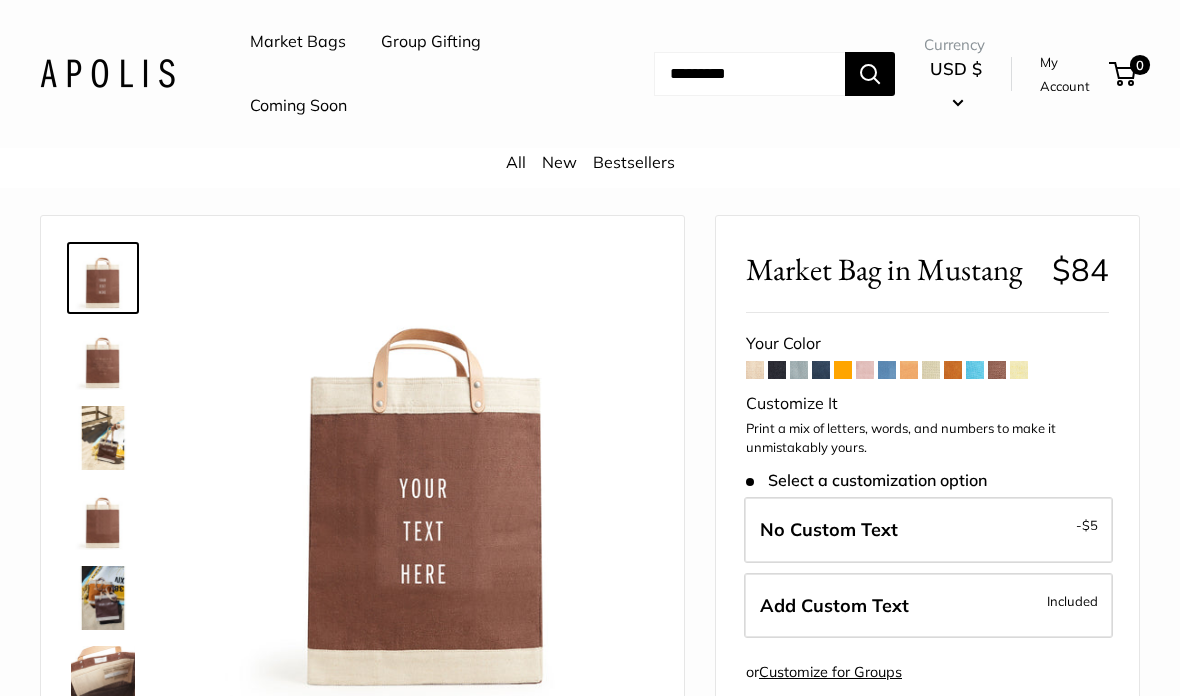 click at bounding box center (1019, 370) 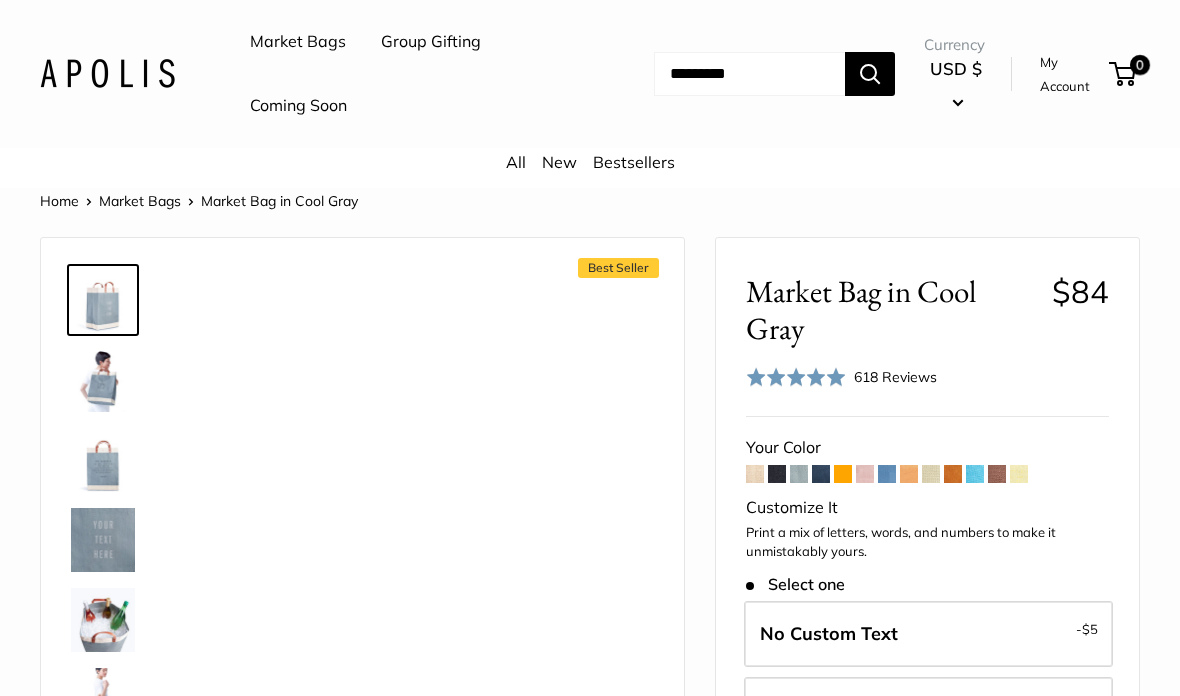 scroll, scrollTop: 0, scrollLeft: 0, axis: both 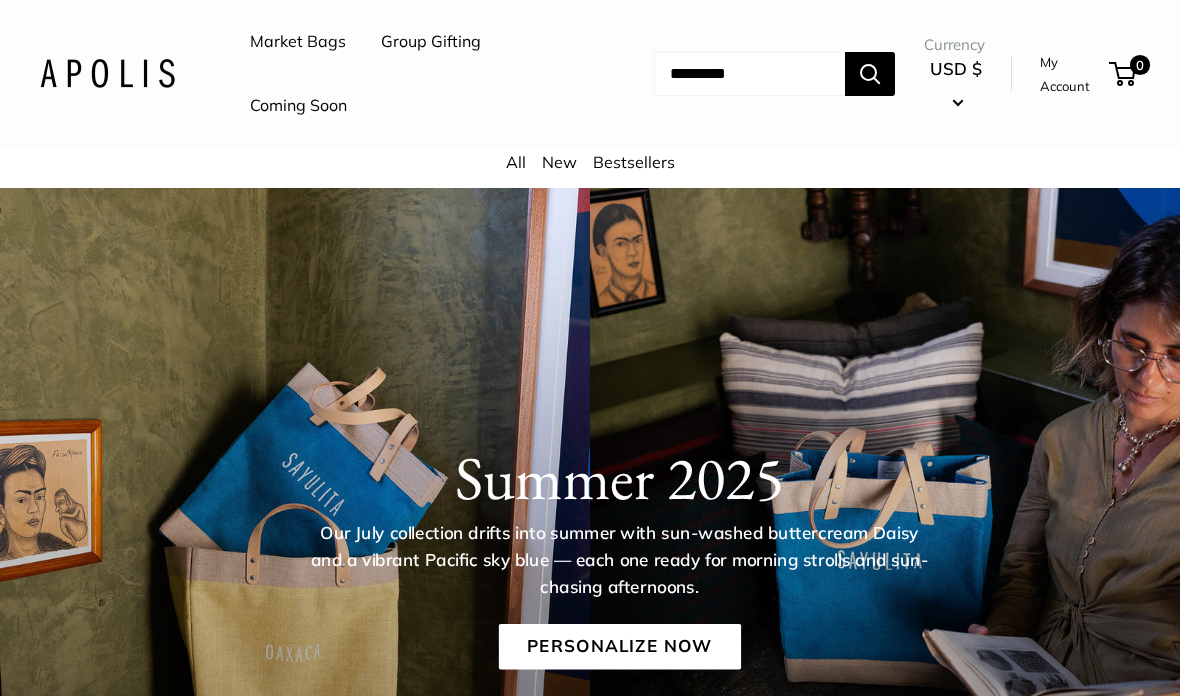 click on "Bestsellers" at bounding box center (634, 162) 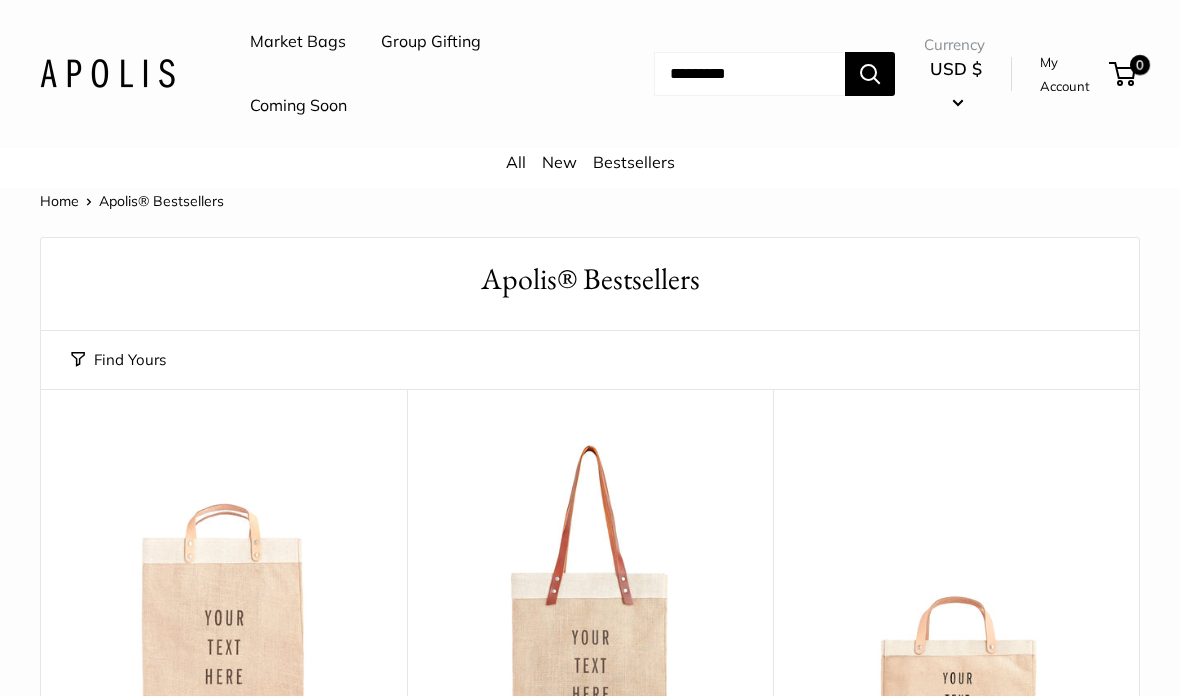 scroll, scrollTop: 0, scrollLeft: 0, axis: both 